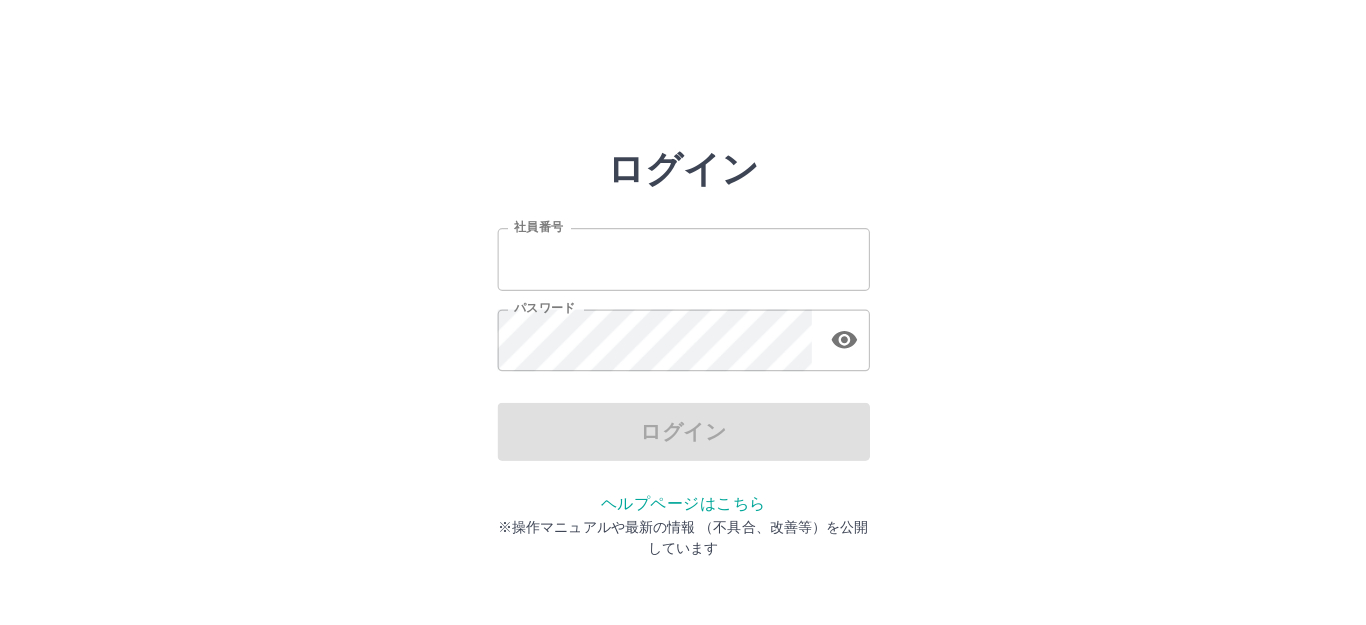 scroll, scrollTop: 0, scrollLeft: 0, axis: both 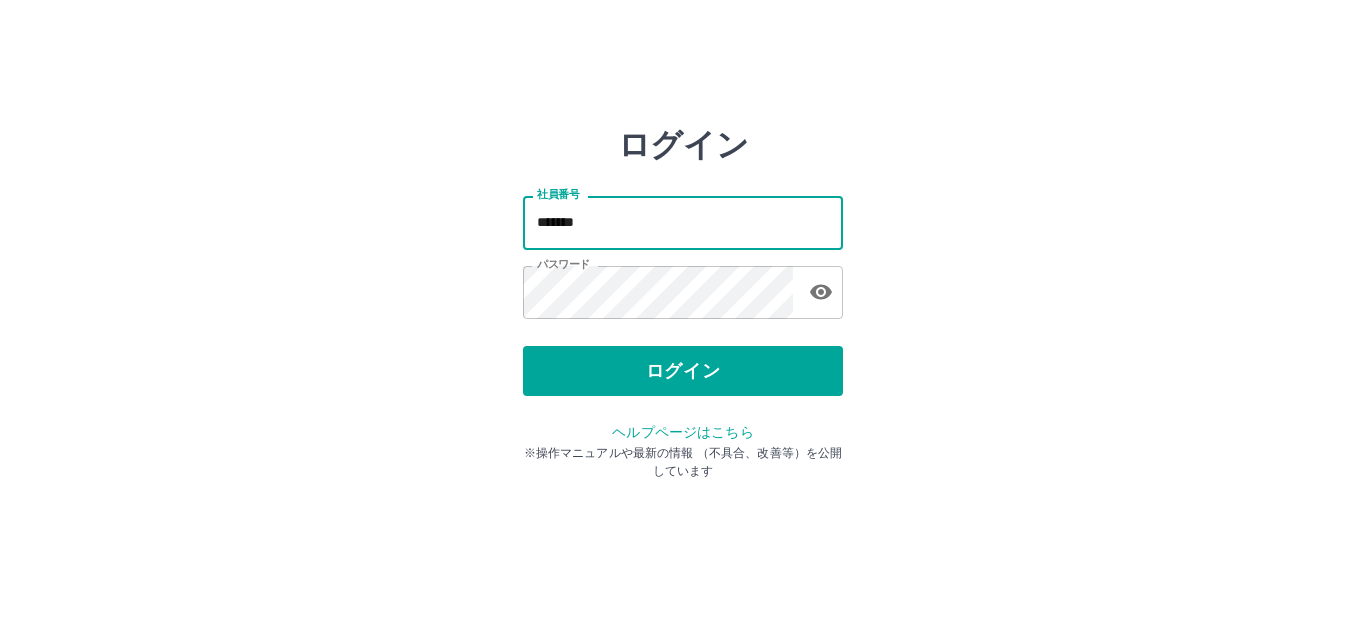 click on "*******" at bounding box center (683, 222) 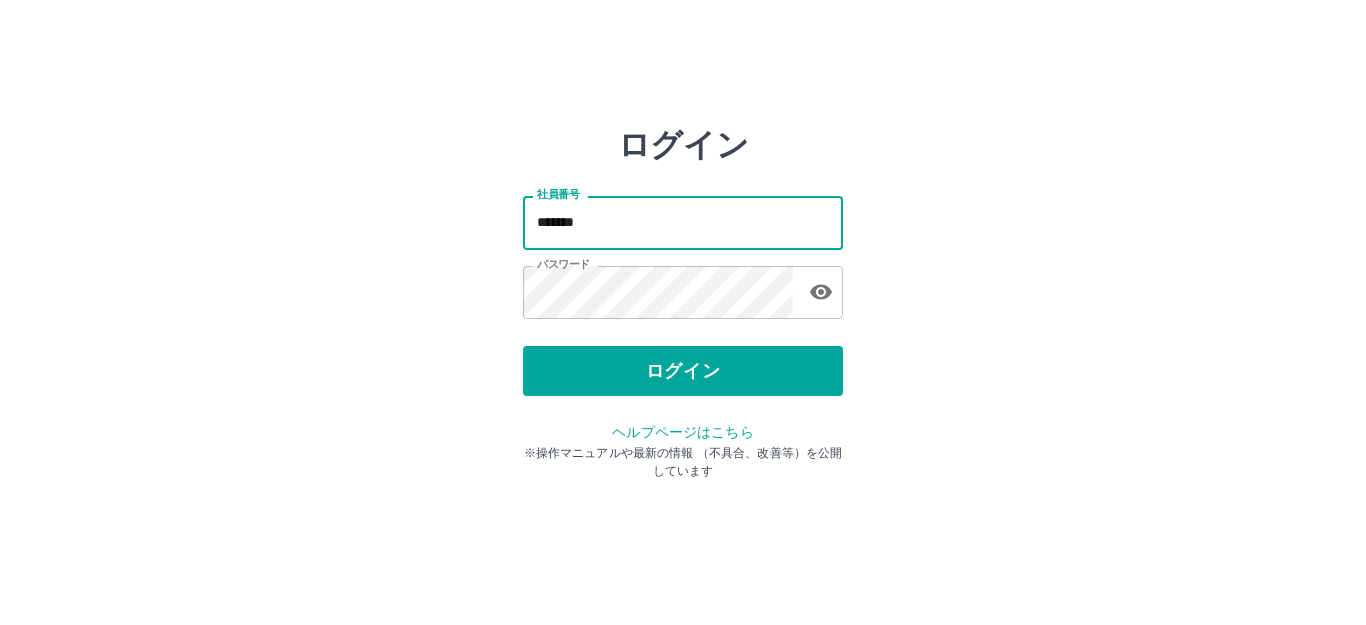type on "*******" 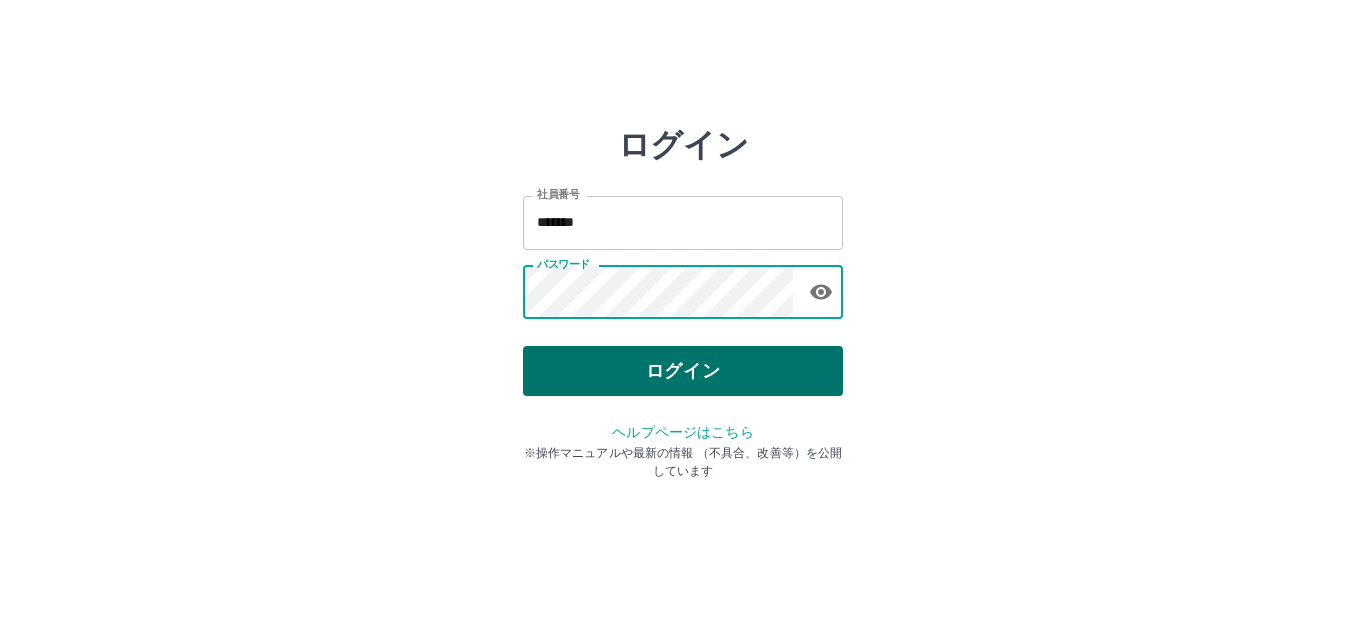 click on "ログイン" at bounding box center (683, 371) 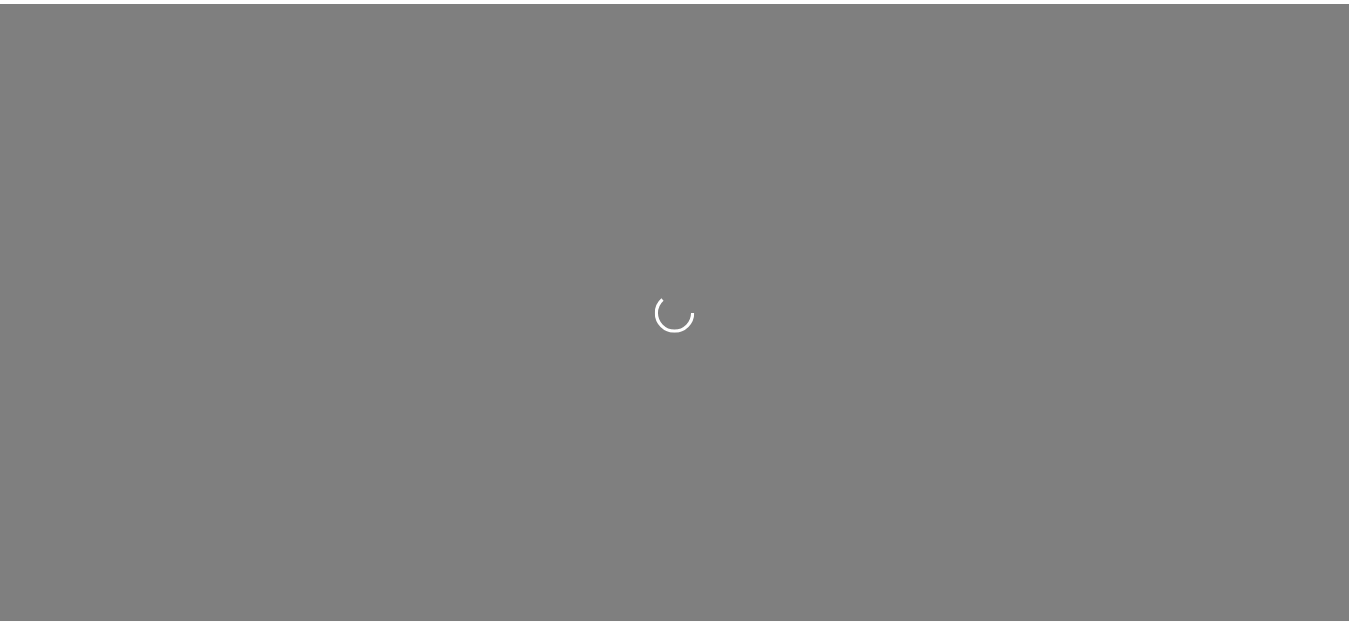 scroll, scrollTop: 0, scrollLeft: 0, axis: both 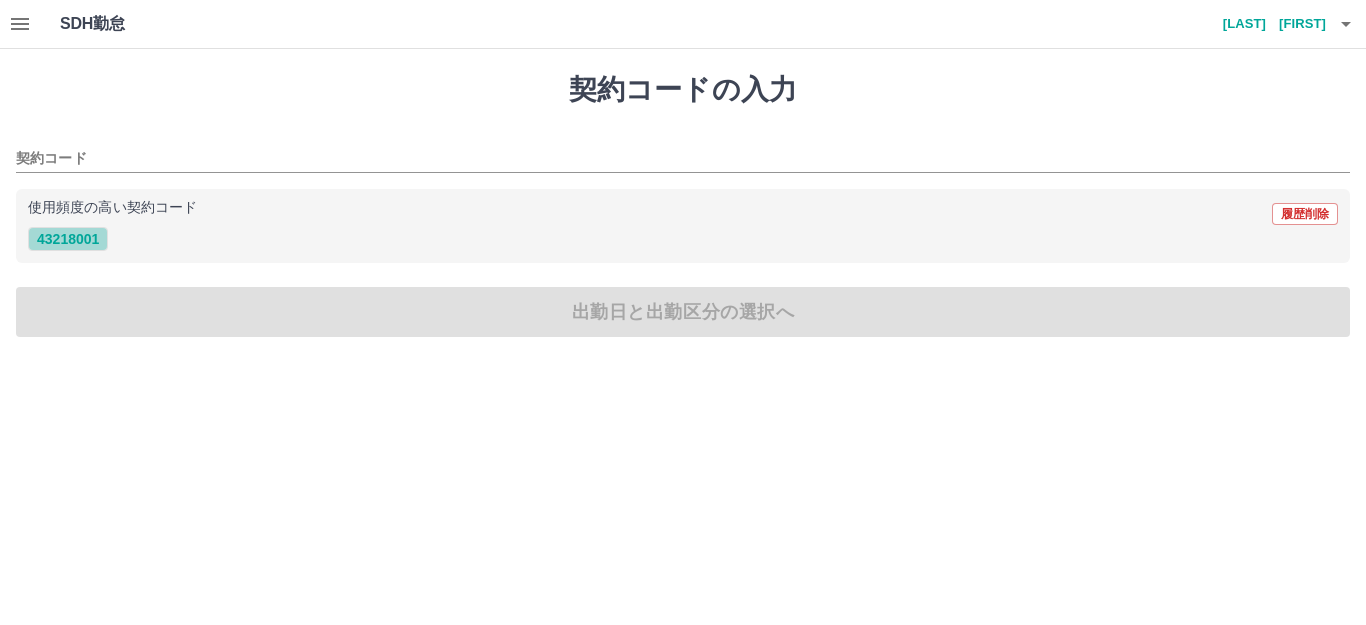 click on "43218001" at bounding box center (68, 239) 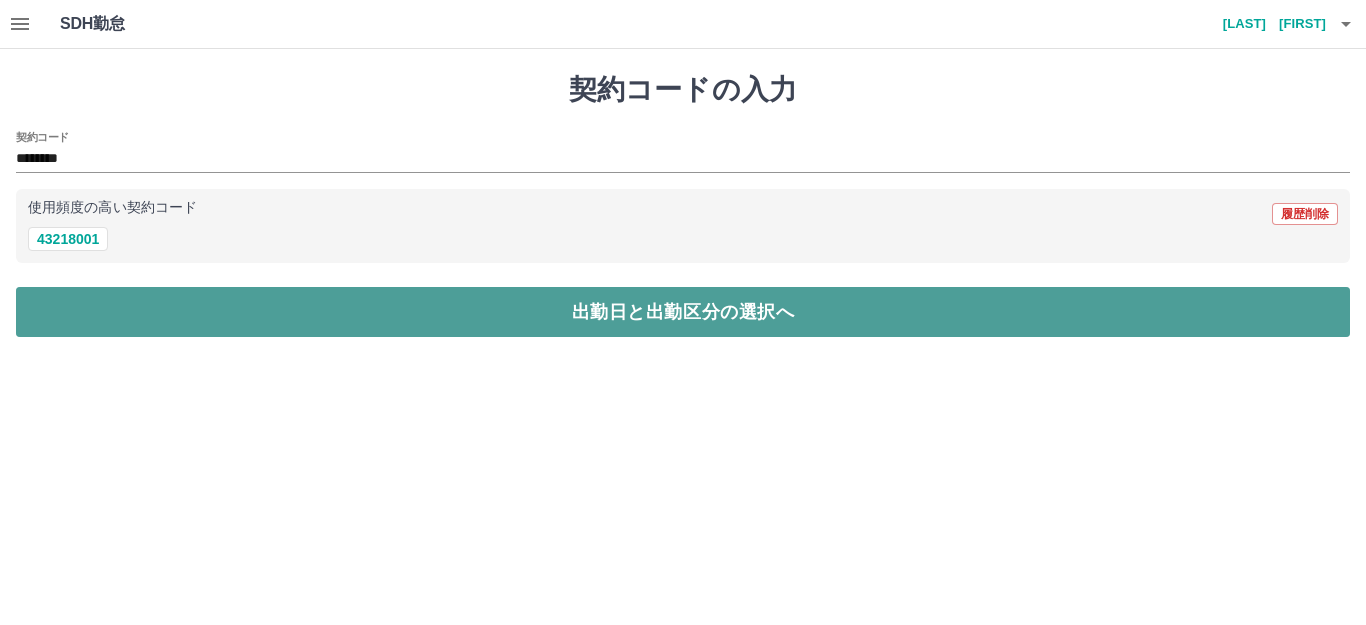 click on "出勤日と出勤区分の選択へ" at bounding box center (683, 312) 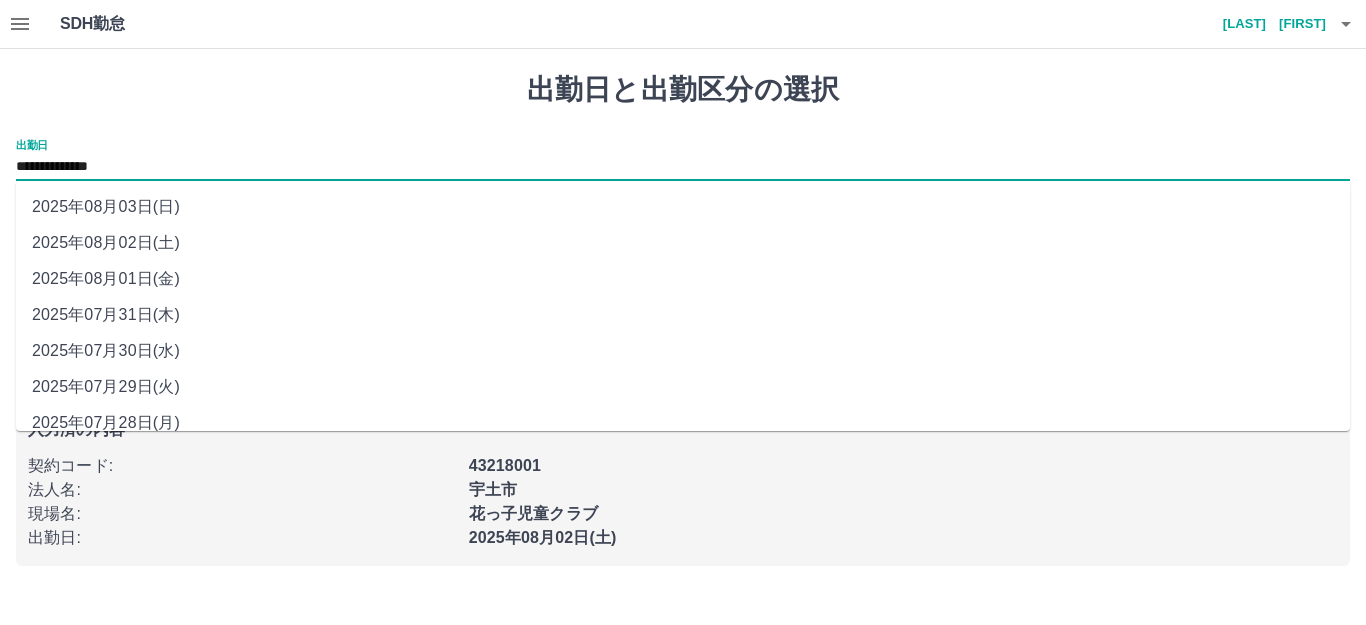 click on "**********" at bounding box center (683, 167) 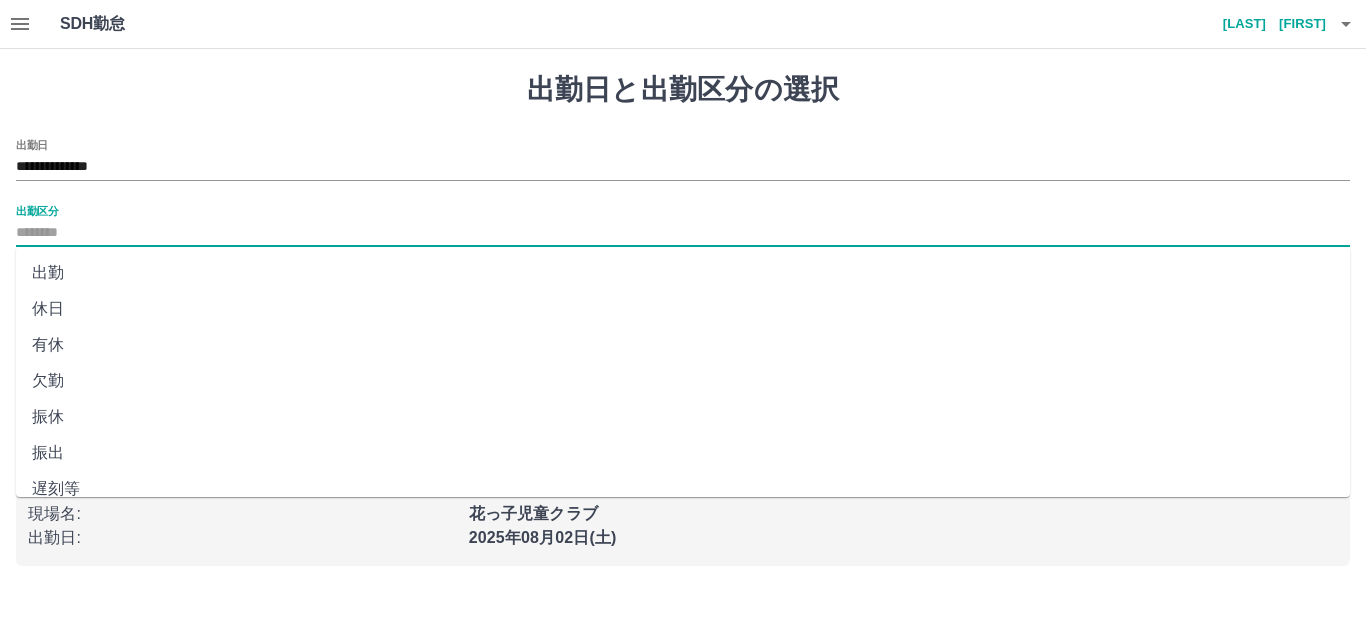 click on "出勤区分" at bounding box center [683, 233] 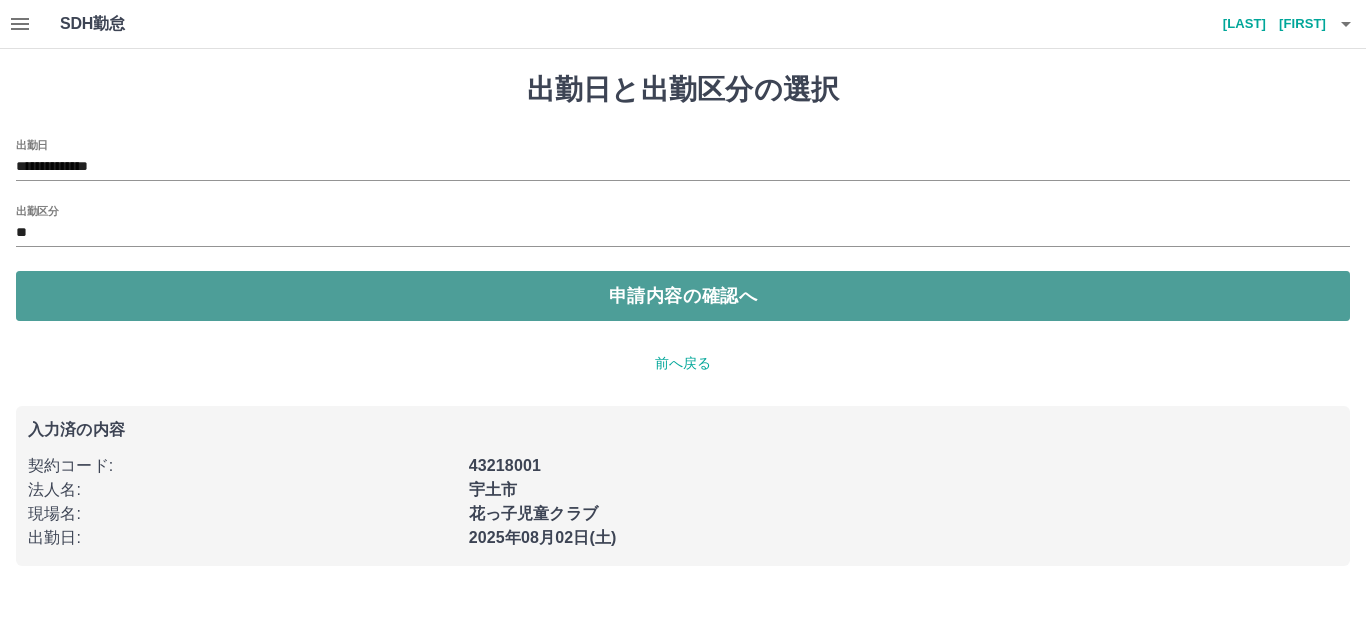 click on "申請内容の確認へ" at bounding box center [683, 296] 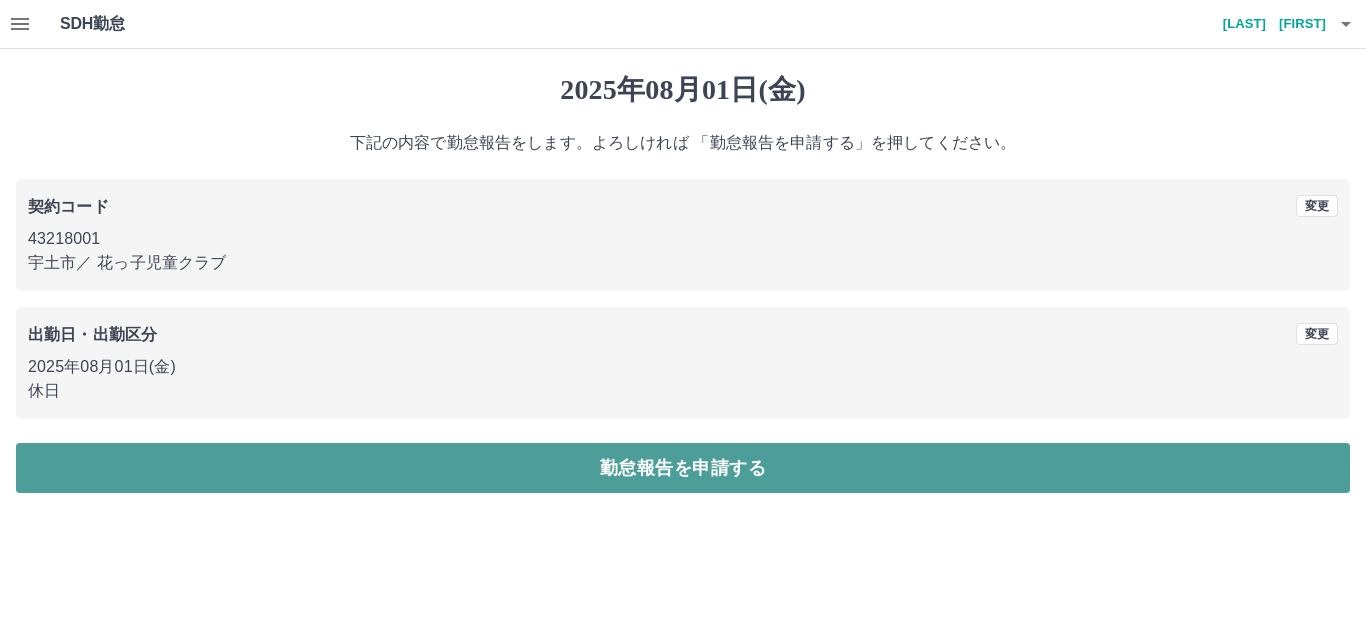 click on "勤怠報告を申請する" at bounding box center (683, 468) 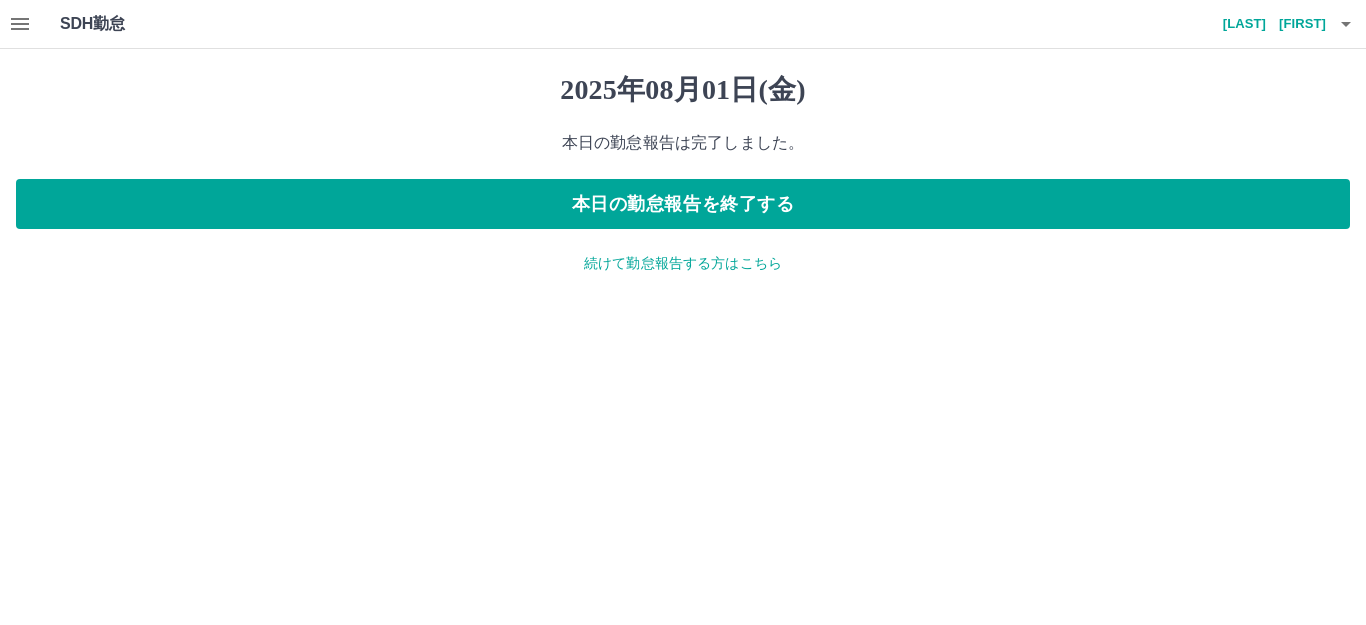 drag, startPoint x: 625, startPoint y: 267, endPoint x: 598, endPoint y: 268, distance: 27.018513 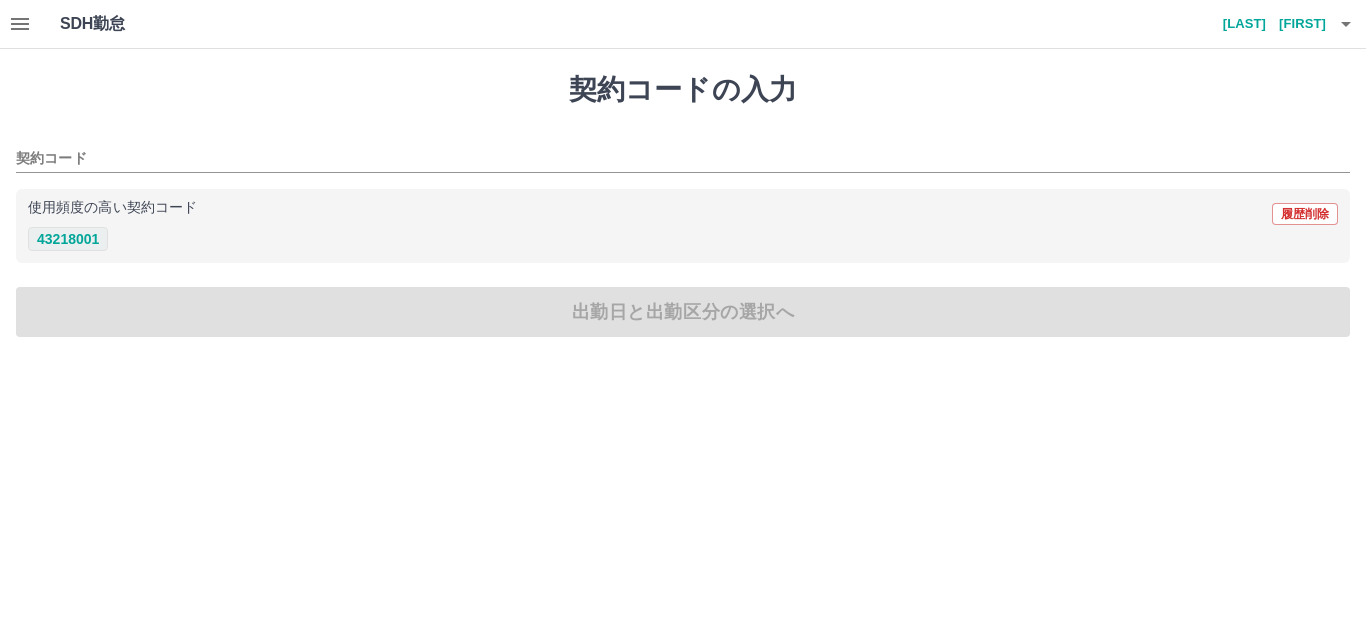 click on "43218001" at bounding box center [68, 239] 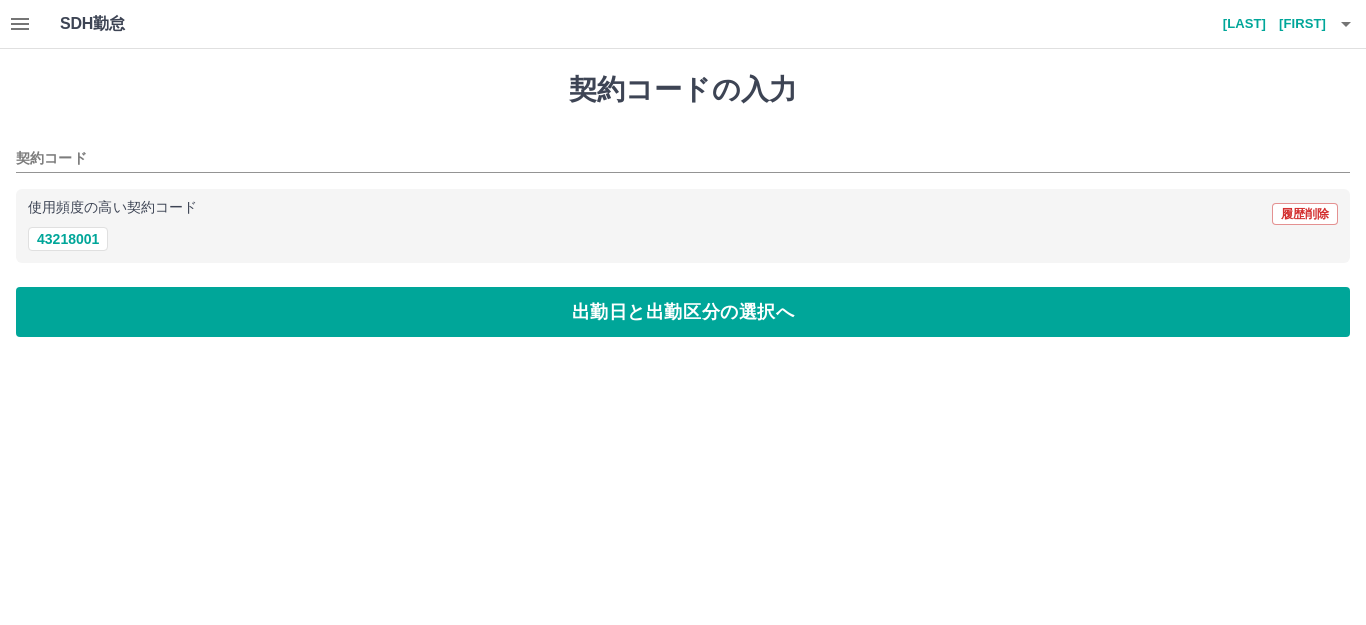type on "********" 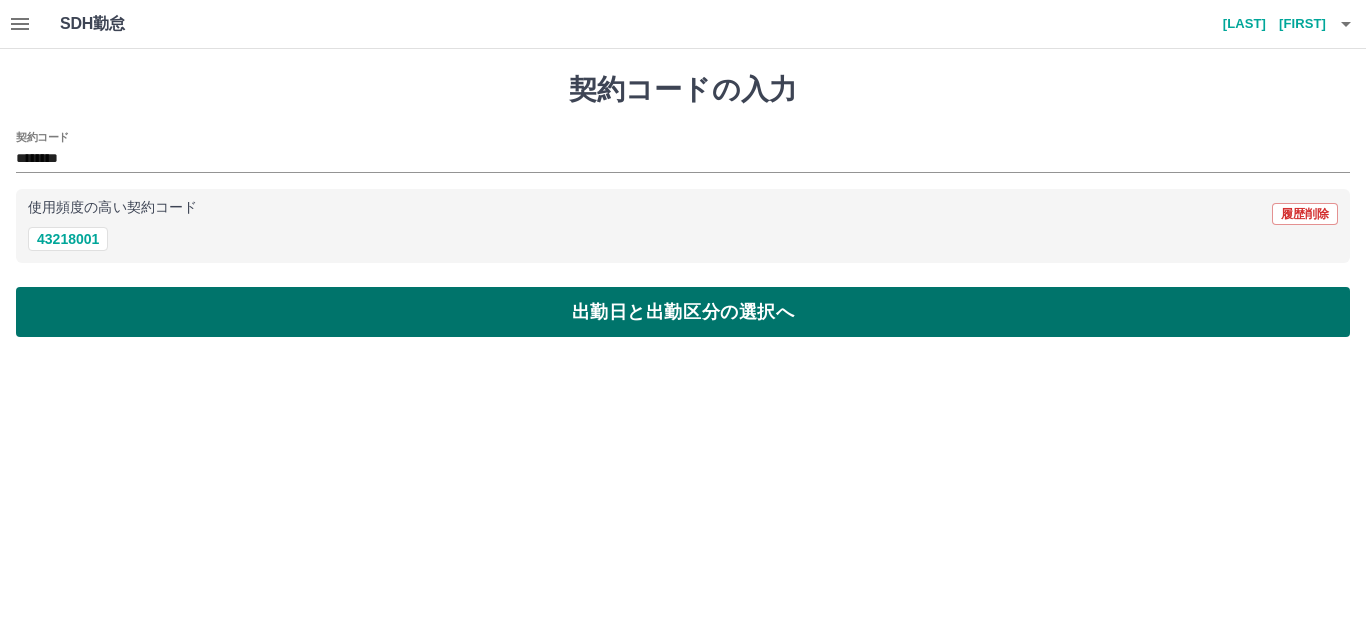 click on "出勤日と出勤区分の選択へ" at bounding box center [683, 312] 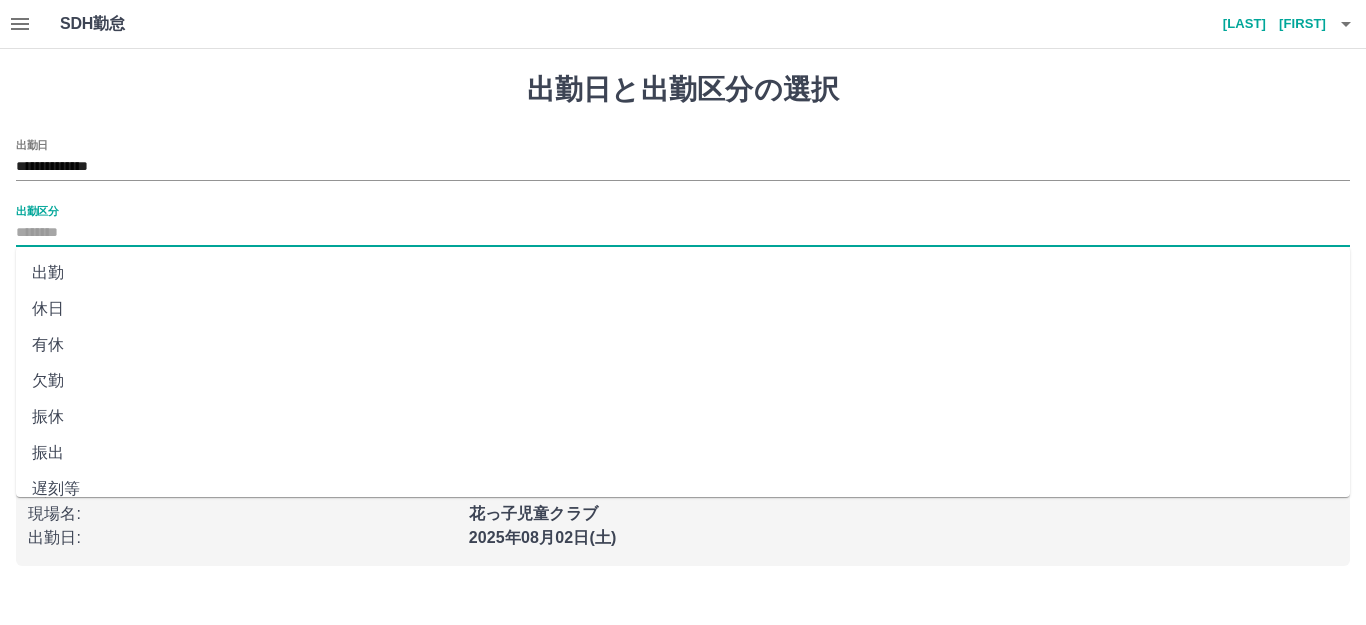 drag, startPoint x: 115, startPoint y: 224, endPoint x: 103, endPoint y: 230, distance: 13.416408 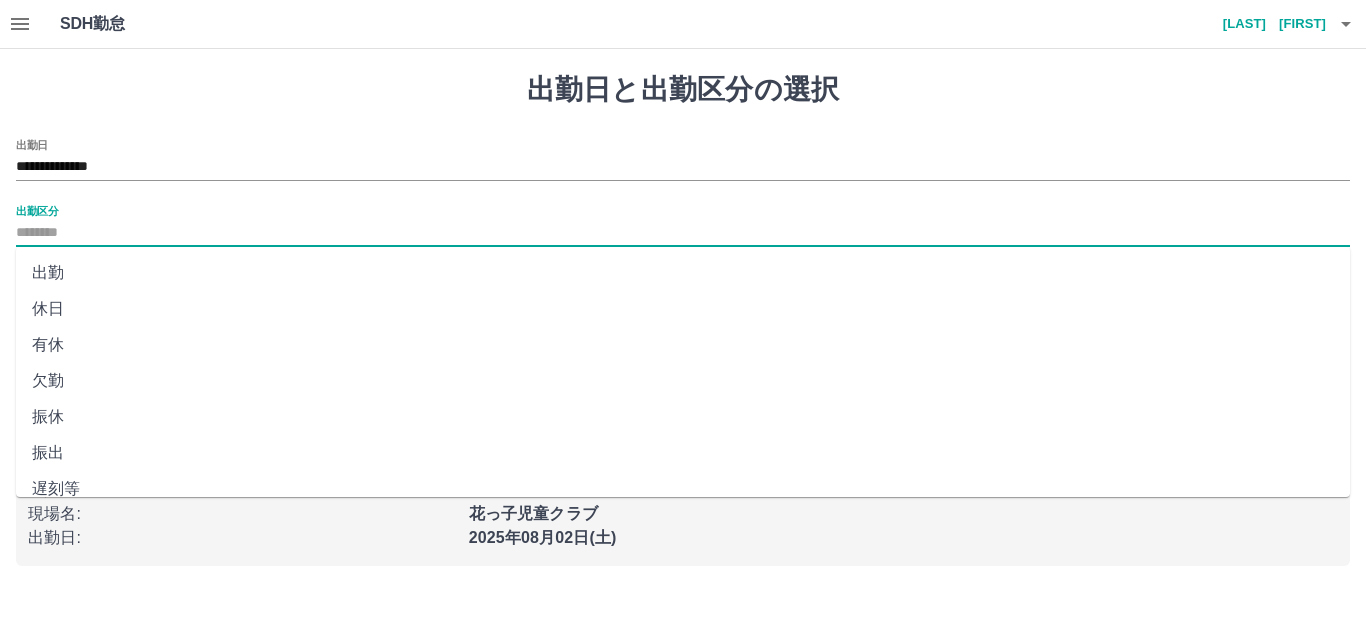 click on "出勤区分" at bounding box center [683, 233] 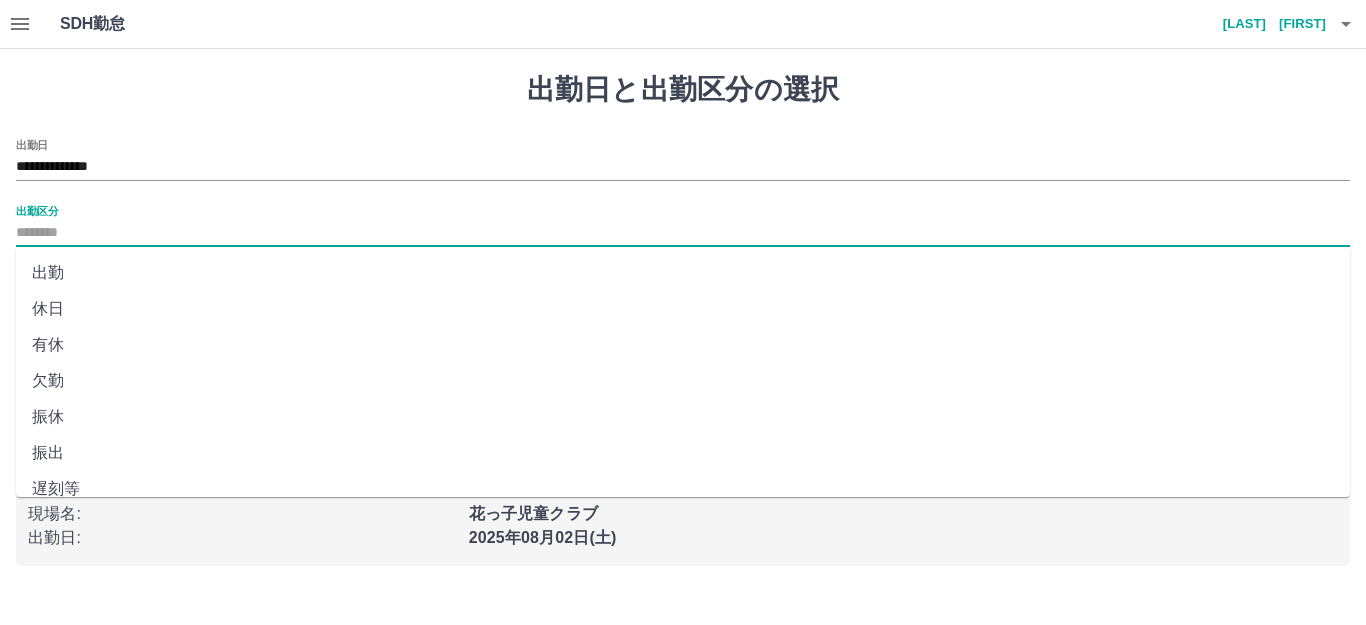 drag, startPoint x: 44, startPoint y: 269, endPoint x: 56, endPoint y: 269, distance: 12 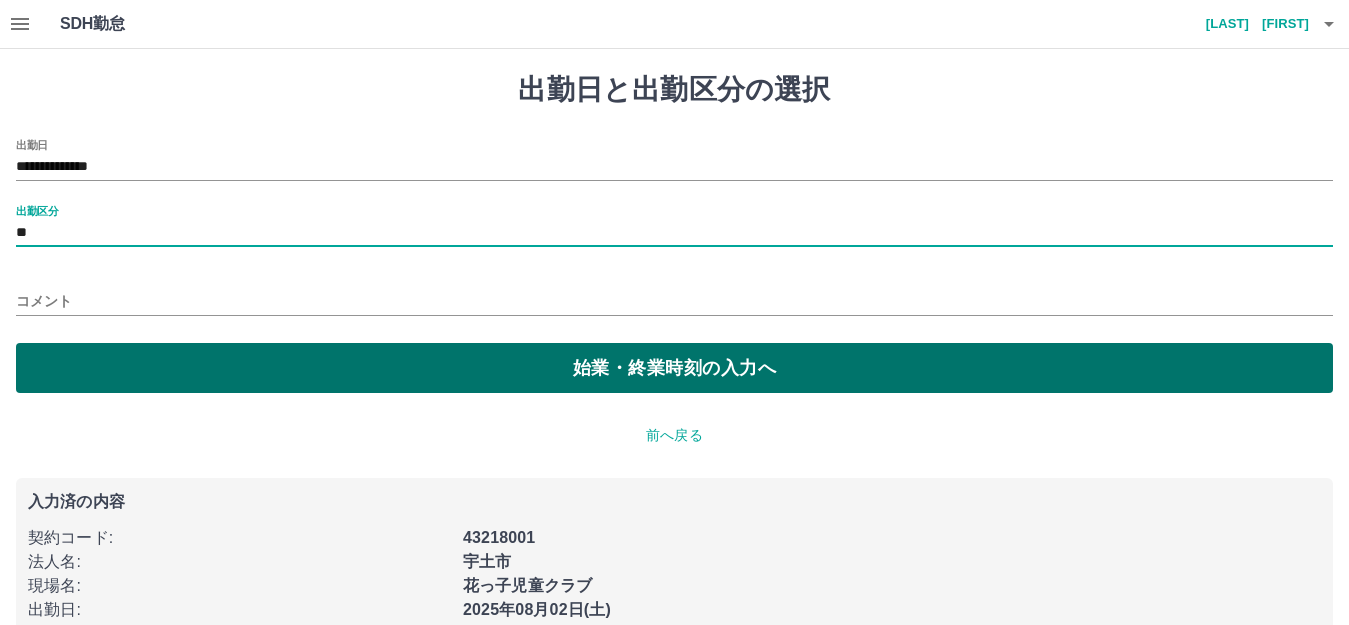 drag, startPoint x: 451, startPoint y: 367, endPoint x: 405, endPoint y: 355, distance: 47.539455 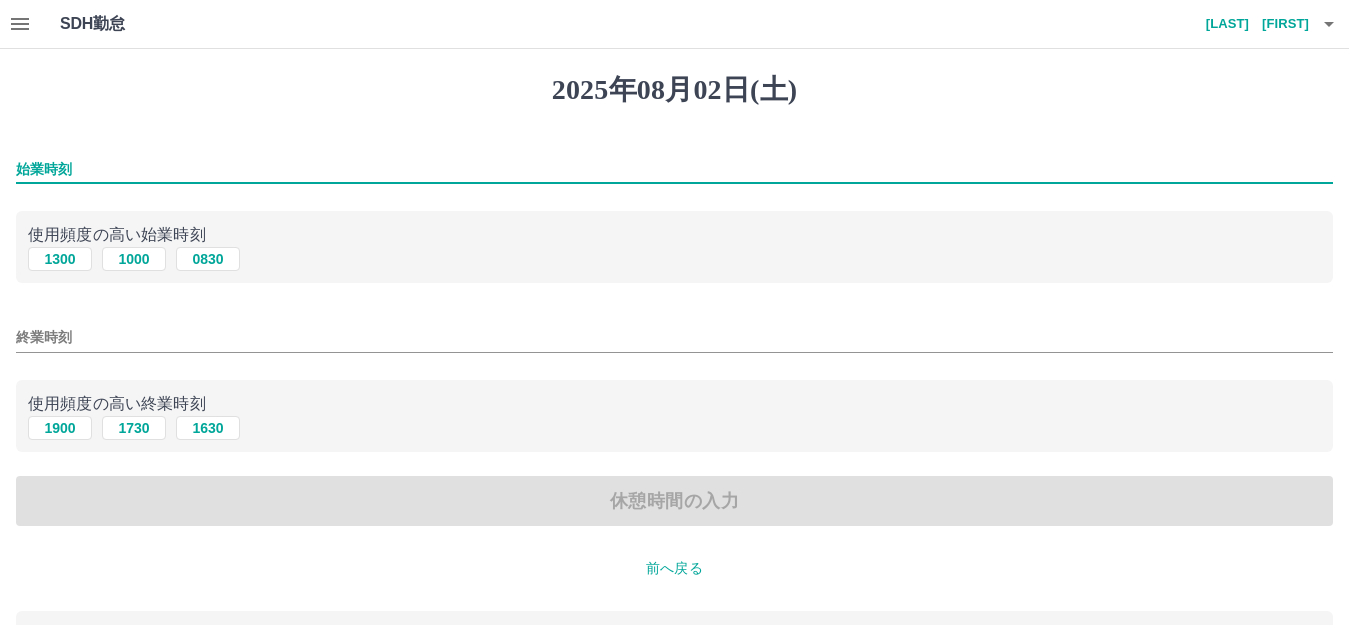 click on "始業時刻" at bounding box center (674, 169) 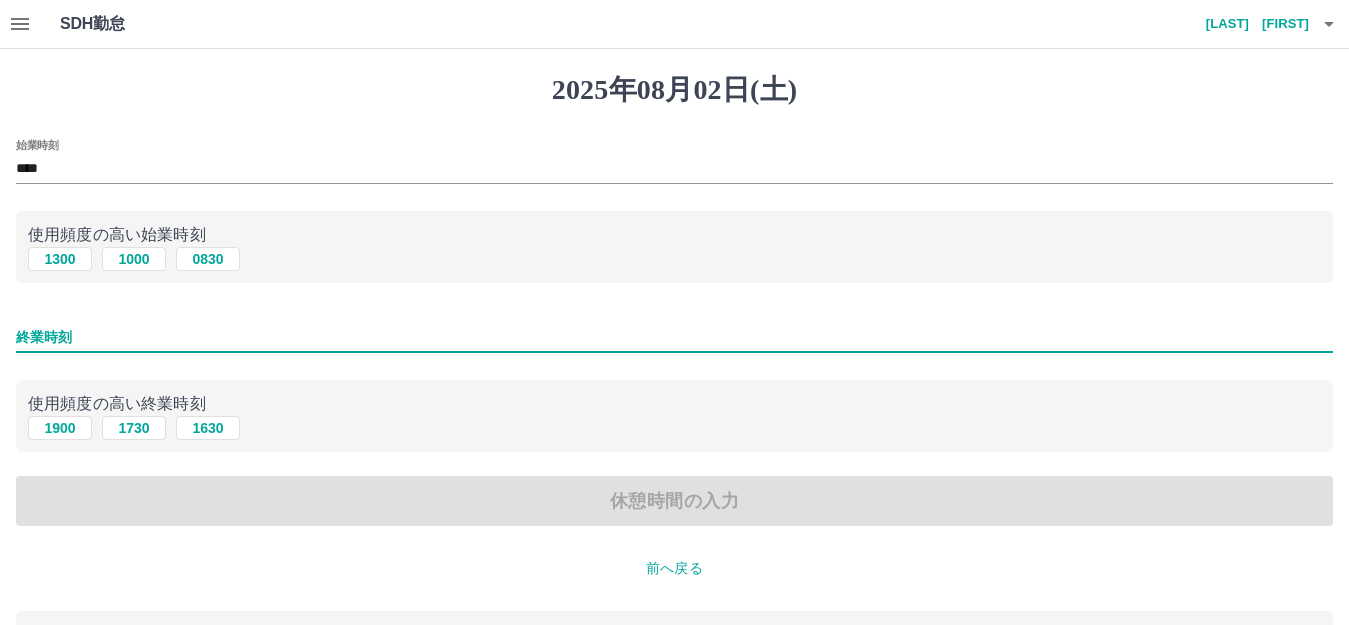 click on "終業時刻" at bounding box center [674, 337] 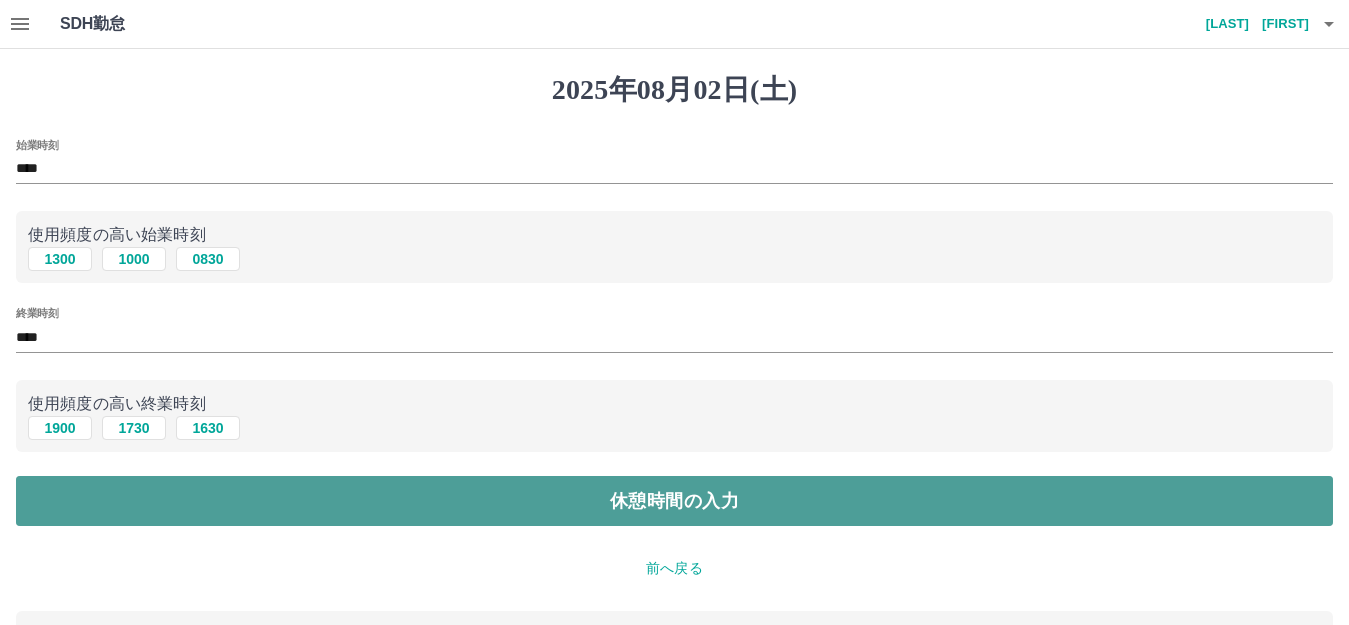 click on "休憩時間の入力" at bounding box center (674, 501) 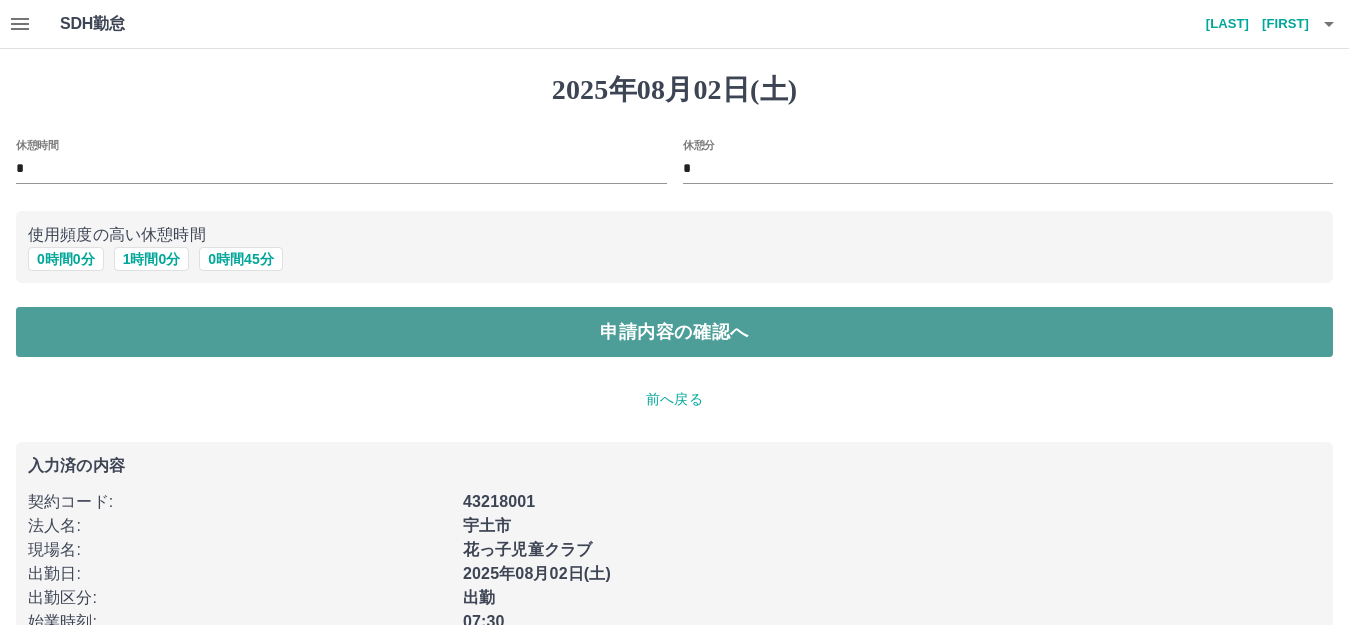 click on "申請内容の確認へ" at bounding box center (674, 332) 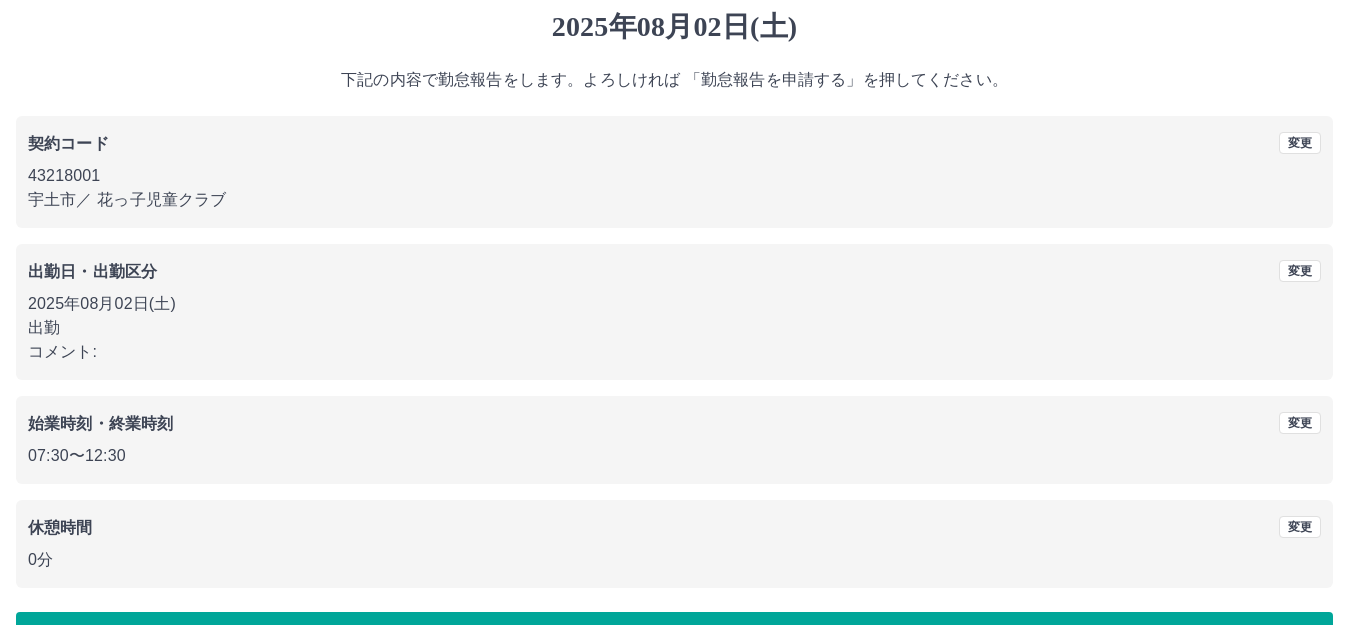 scroll, scrollTop: 124, scrollLeft: 0, axis: vertical 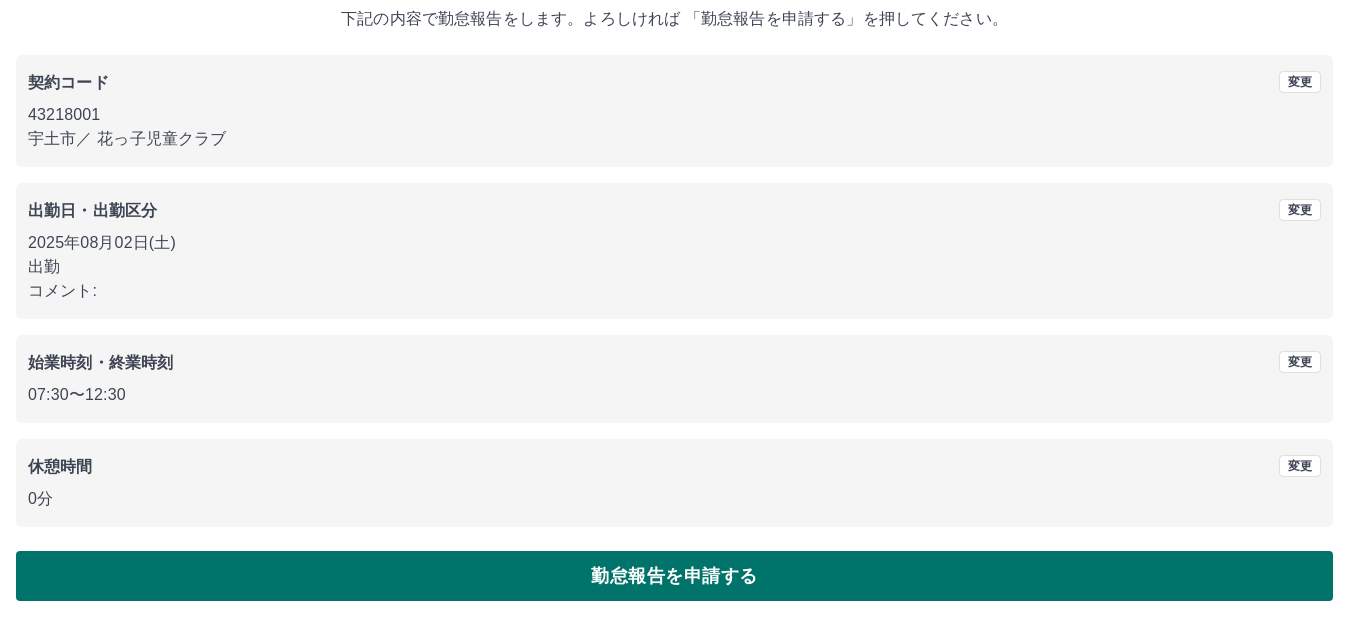 click on "勤怠報告を申請する" at bounding box center (674, 576) 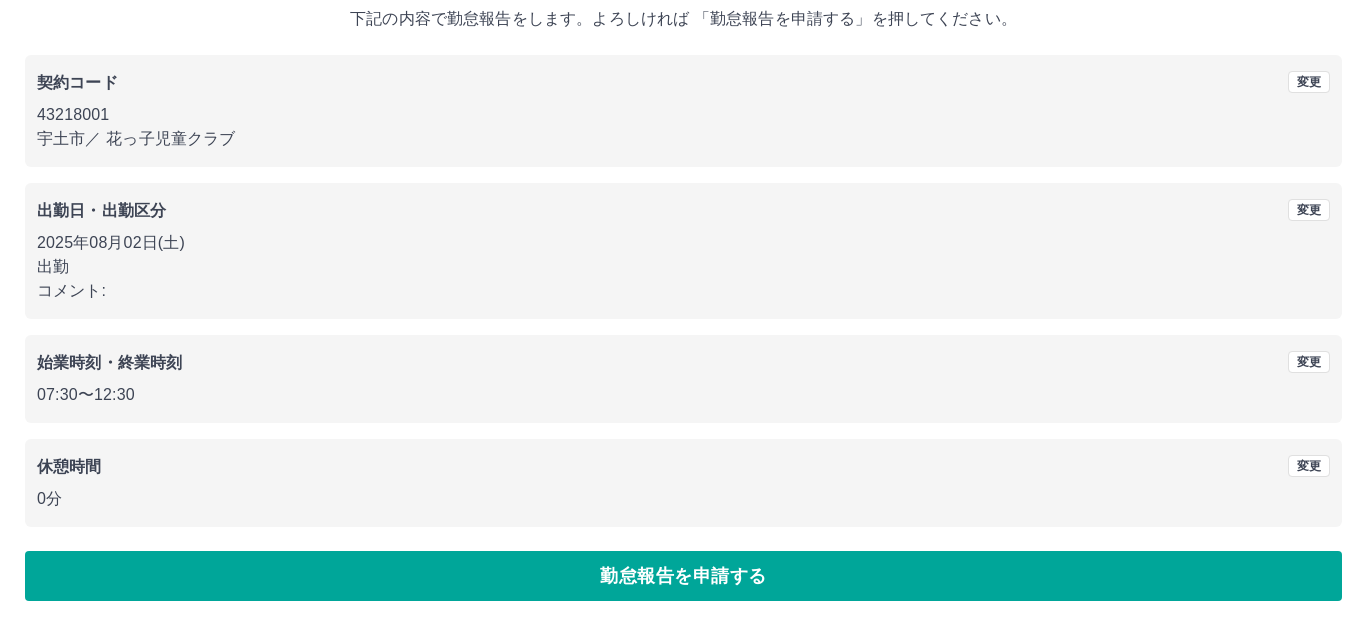 scroll, scrollTop: 0, scrollLeft: 0, axis: both 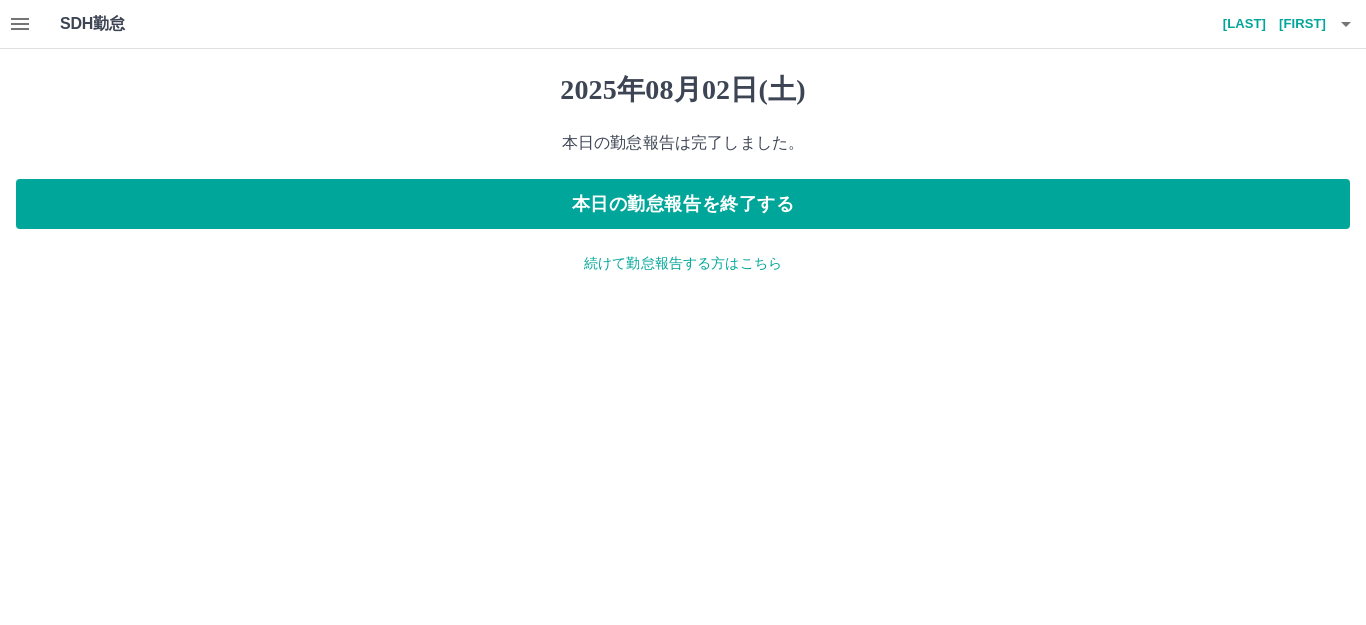 click on "続けて勤怠報告する方はこちら" at bounding box center (683, 263) 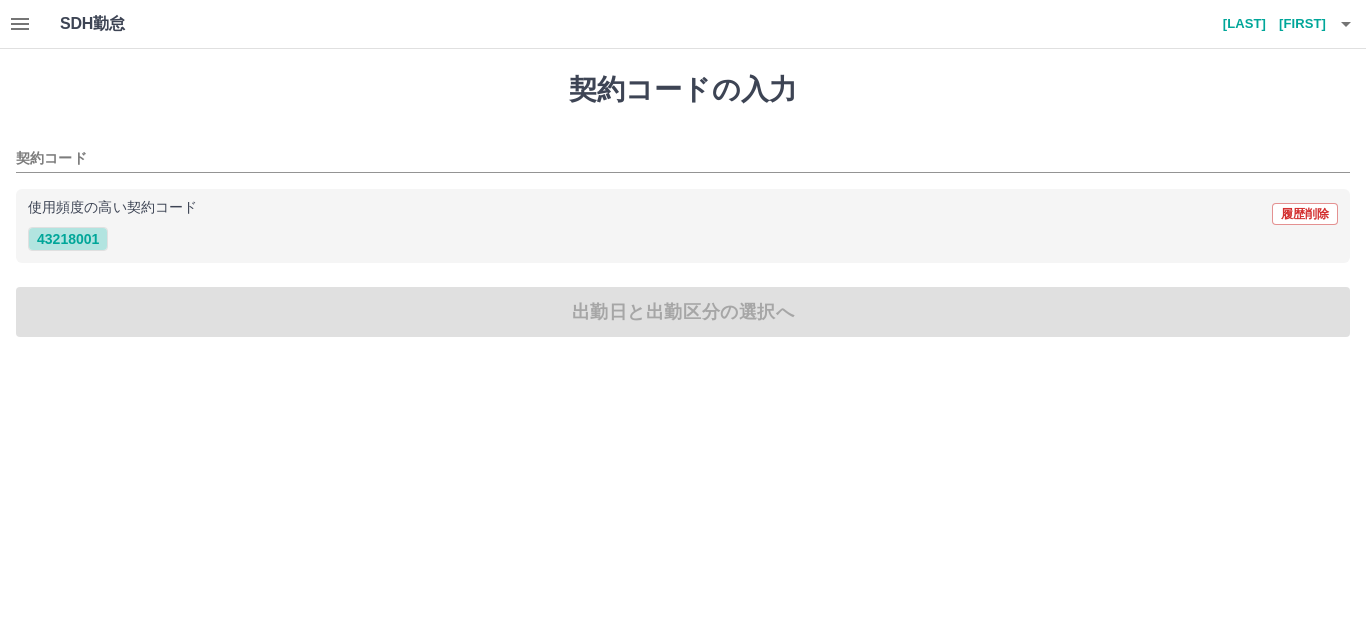 drag, startPoint x: 73, startPoint y: 241, endPoint x: 158, endPoint y: 253, distance: 85.84288 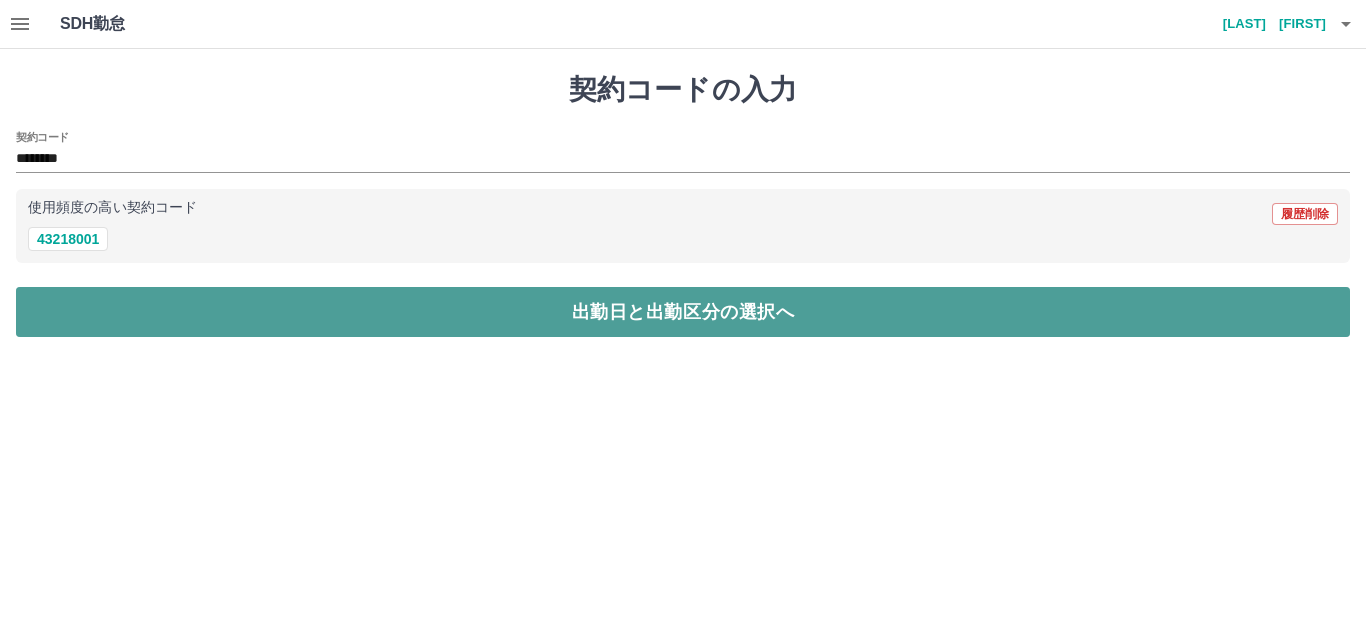 click on "出勤日と出勤区分の選択へ" at bounding box center (683, 312) 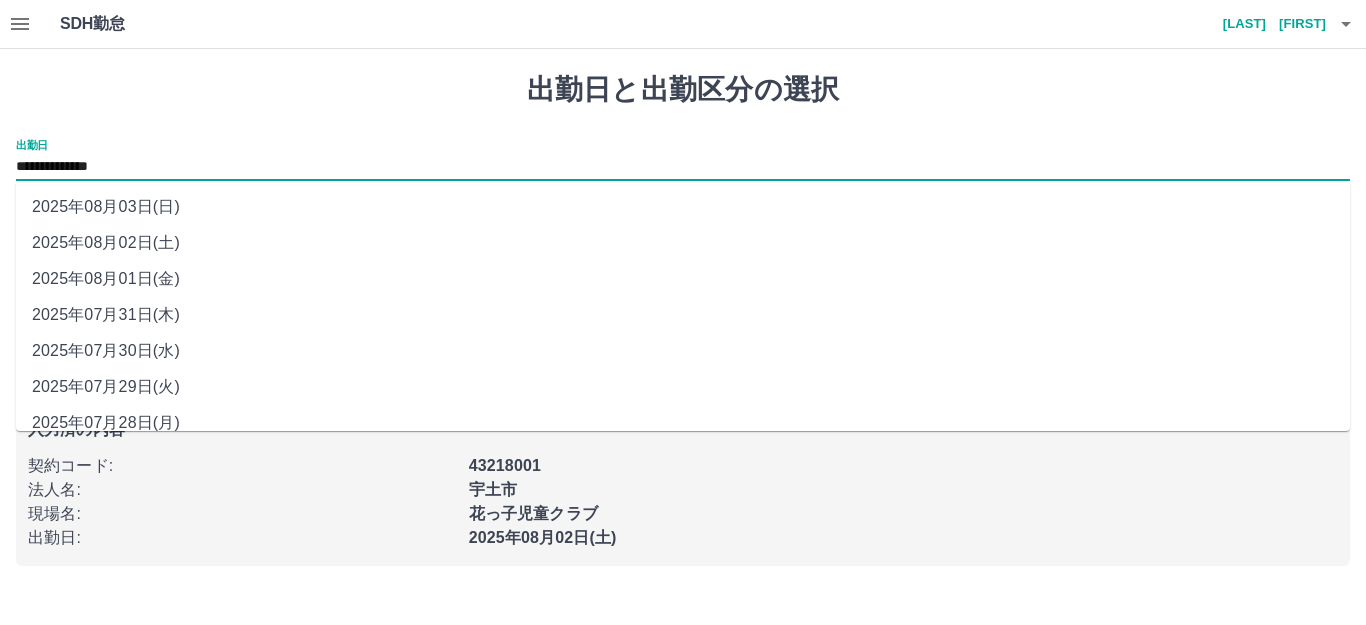 drag, startPoint x: 172, startPoint y: 163, endPoint x: 165, endPoint y: 171, distance: 10.630146 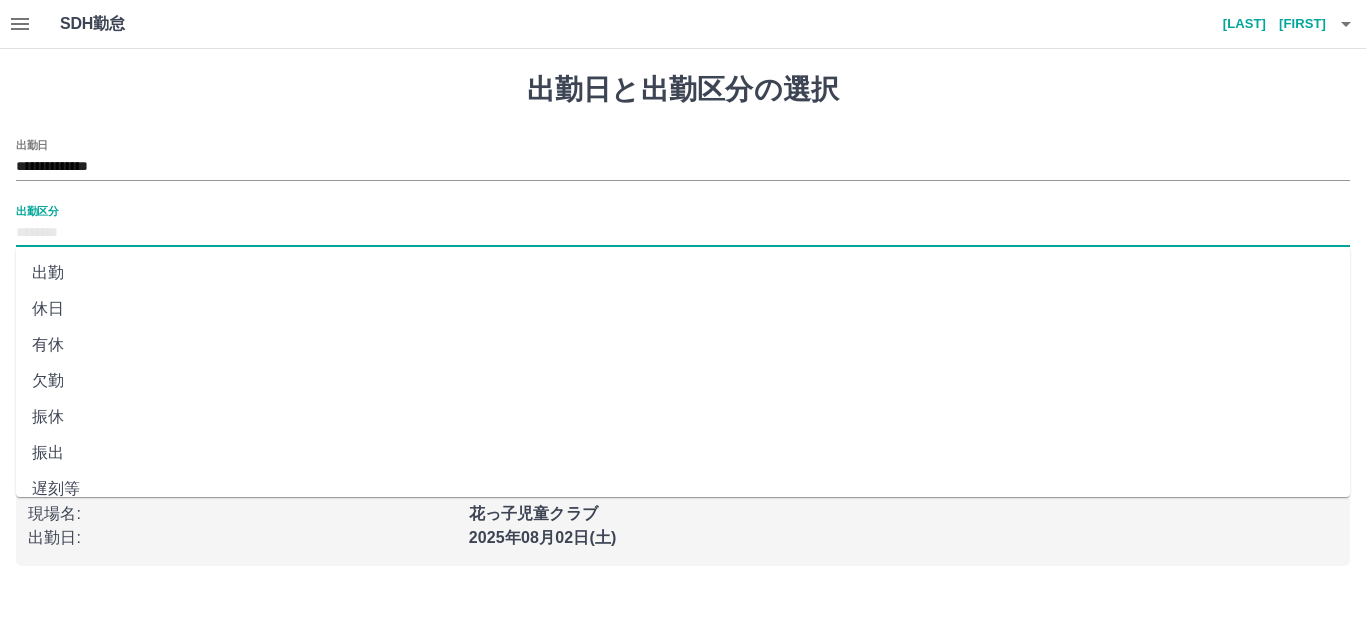 click on "出勤区分" at bounding box center (683, 233) 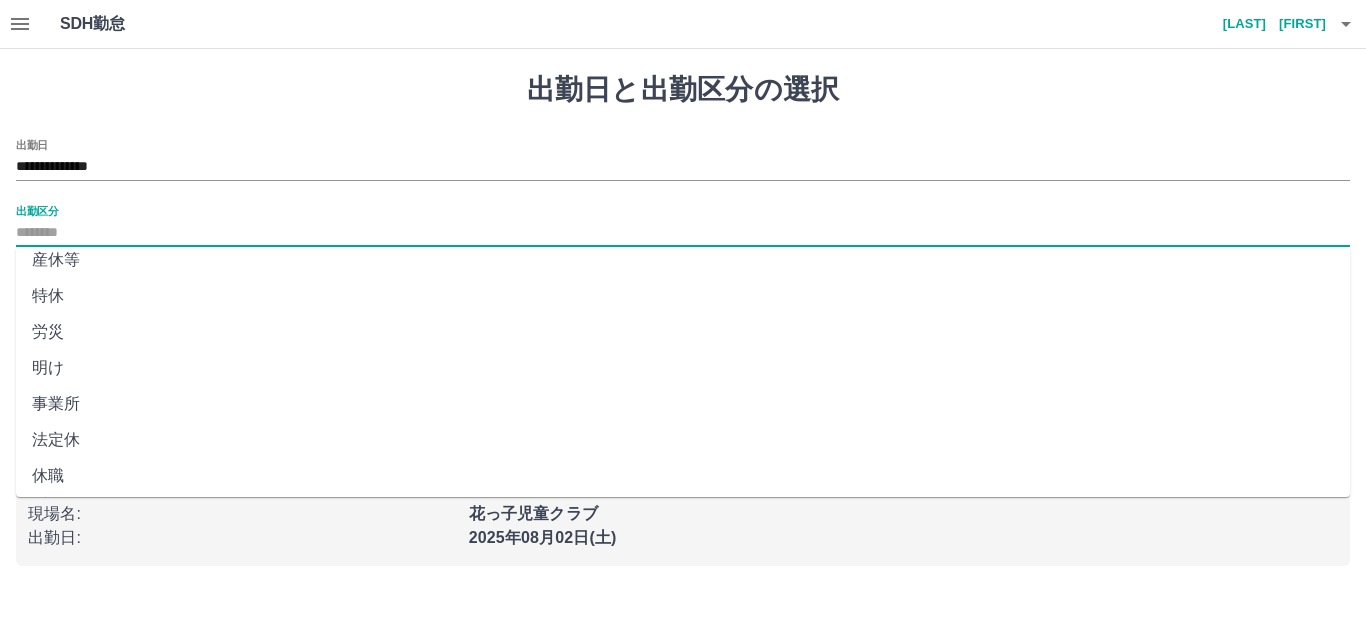 scroll, scrollTop: 414, scrollLeft: 0, axis: vertical 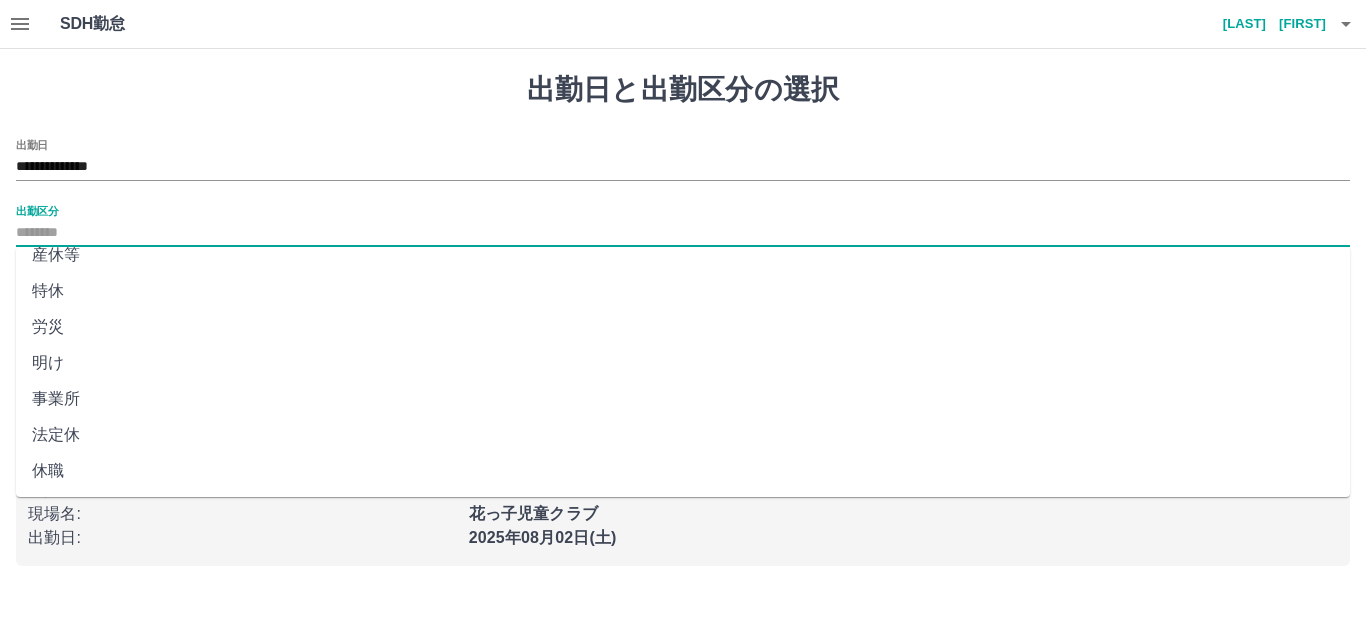 click on "法定休" at bounding box center [683, 435] 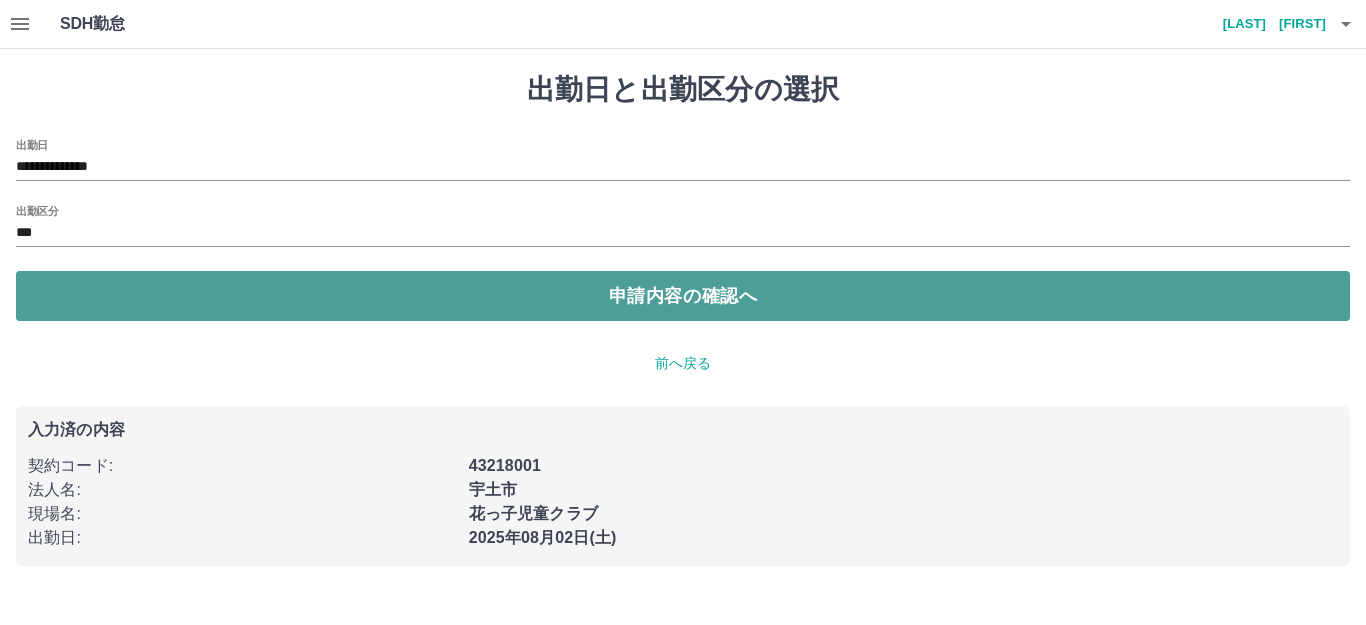 click on "申請内容の確認へ" at bounding box center [683, 296] 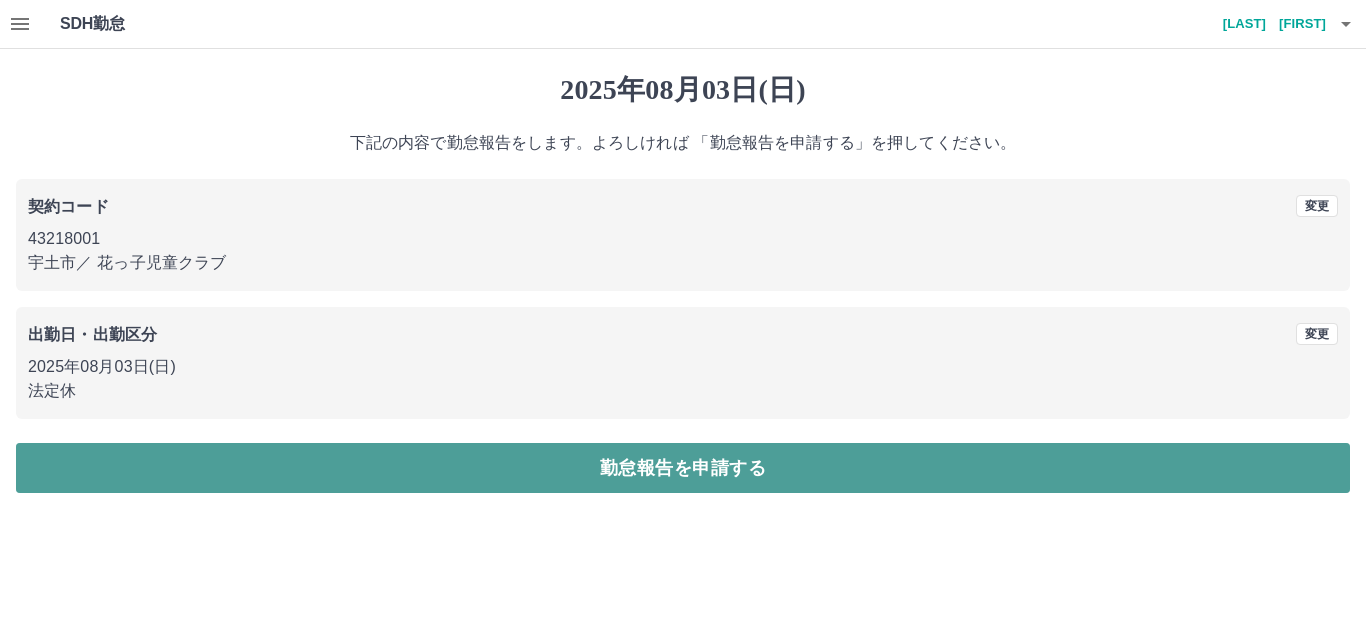 click on "勤怠報告を申請する" at bounding box center [683, 468] 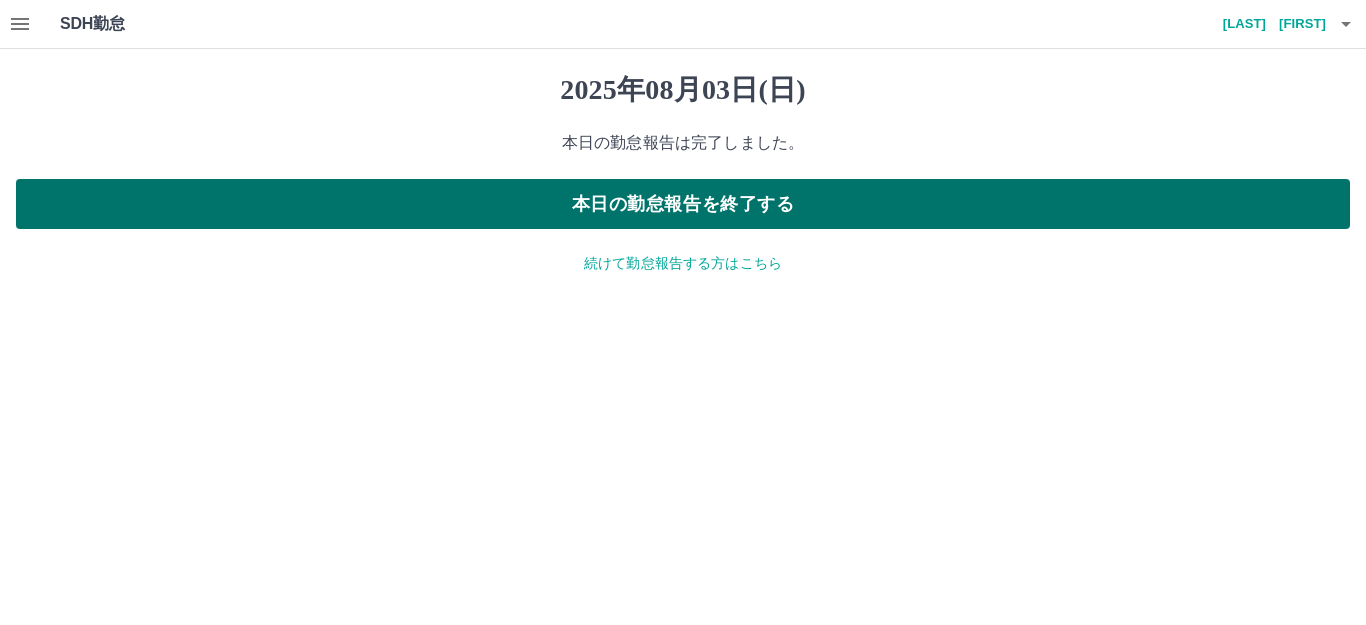 click on "本日の勤怠報告を終了する" at bounding box center (683, 204) 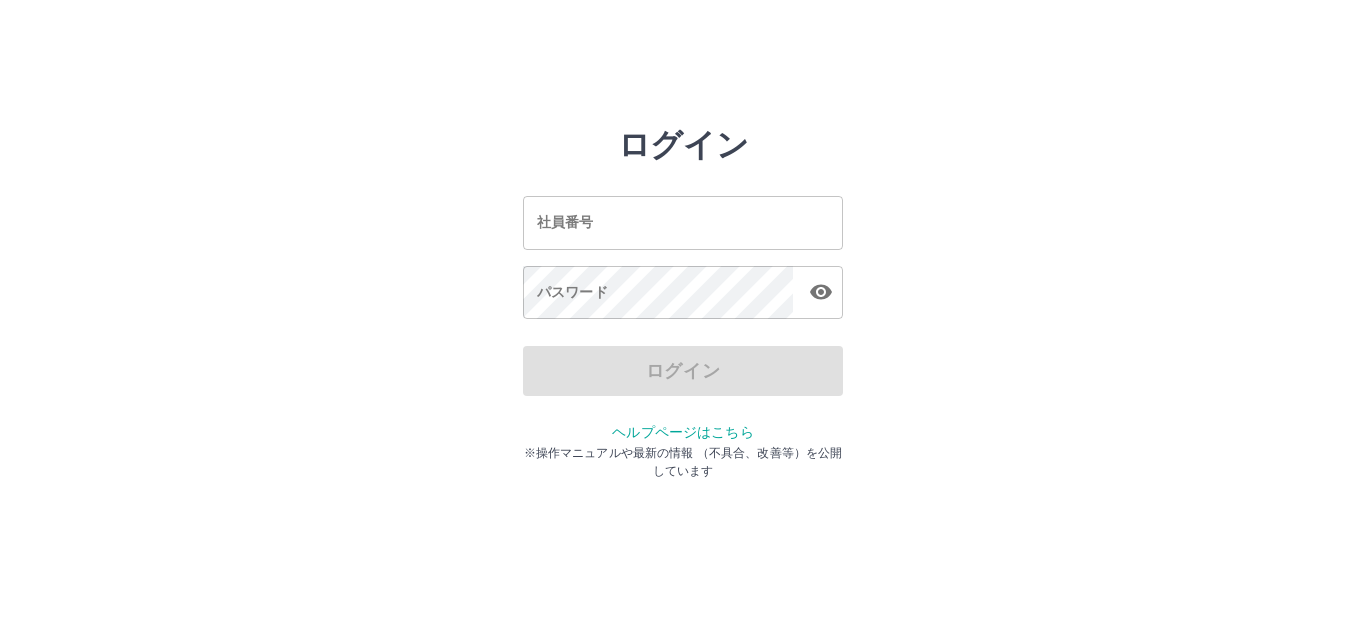 scroll, scrollTop: 0, scrollLeft: 0, axis: both 